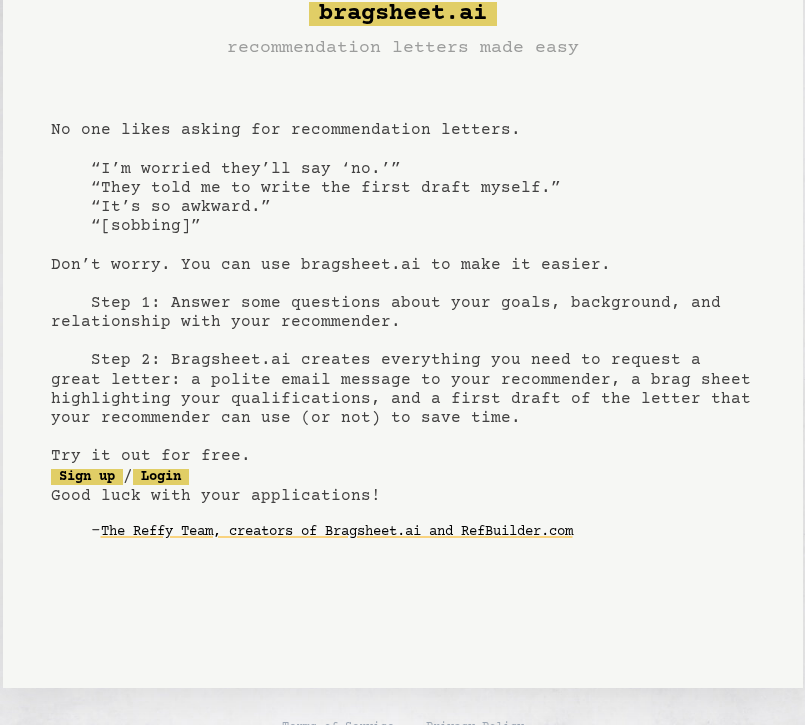 scroll, scrollTop: 89, scrollLeft: 0, axis: vertical 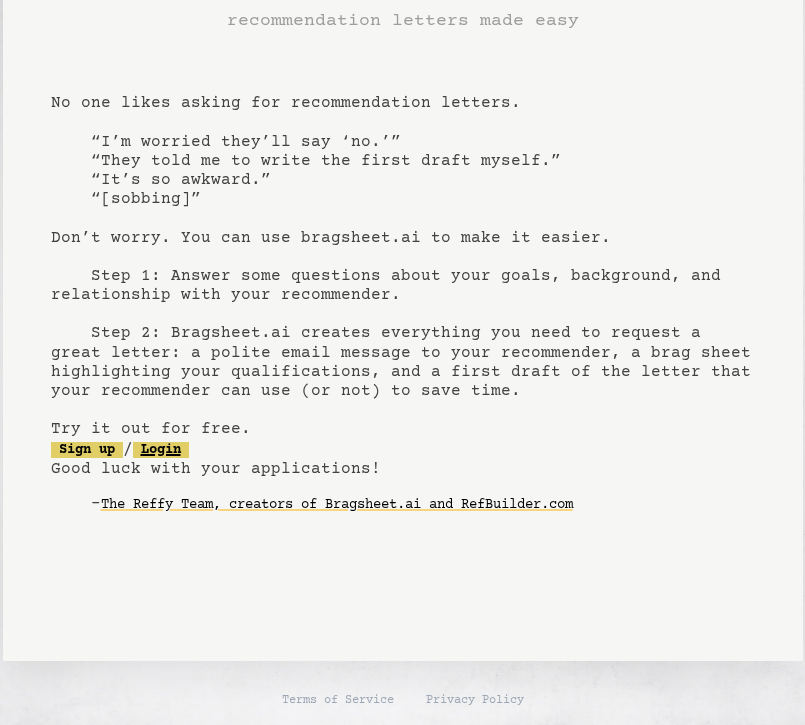 click on "Login" 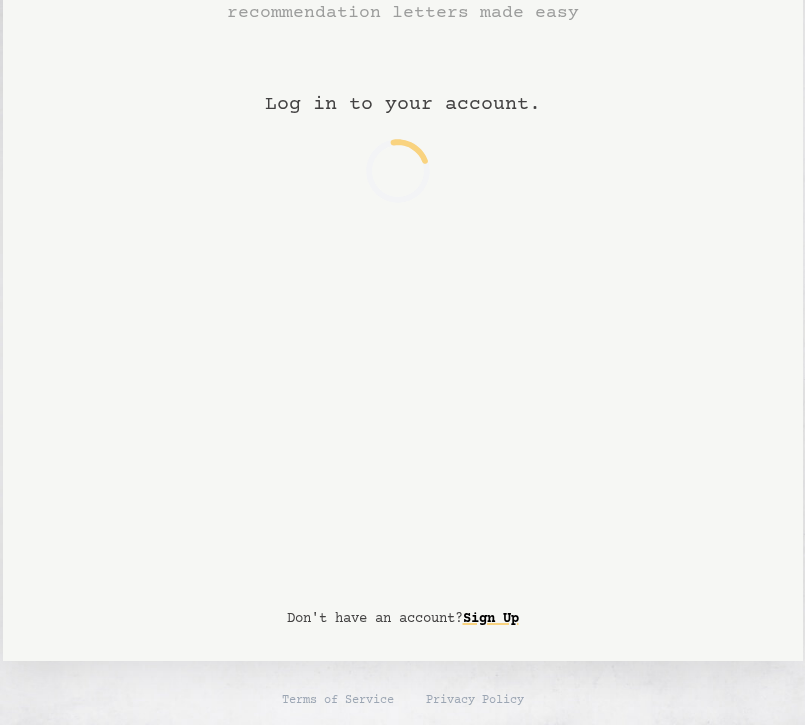 scroll, scrollTop: 0, scrollLeft: 0, axis: both 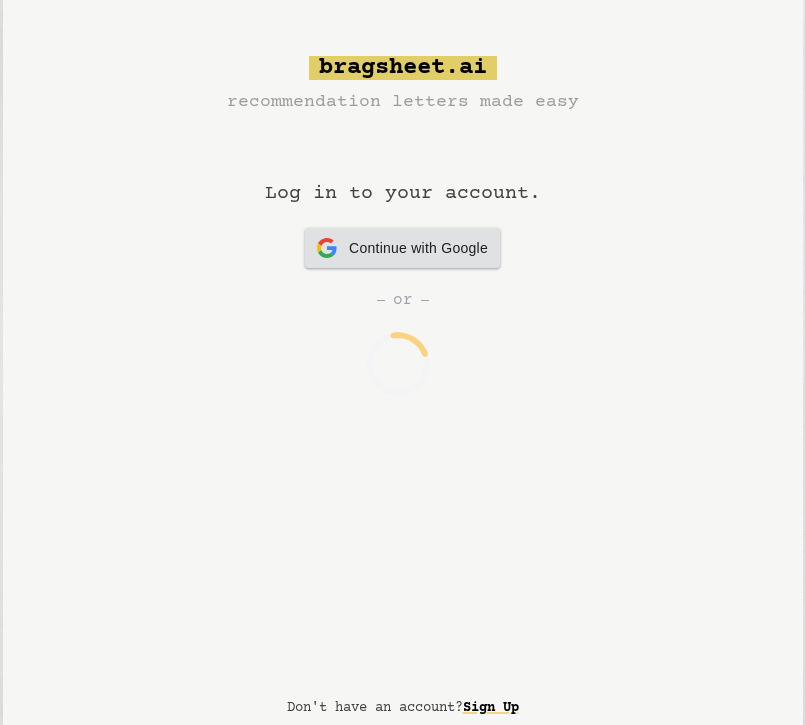 click on "Continue with Google" at bounding box center (418, 248) 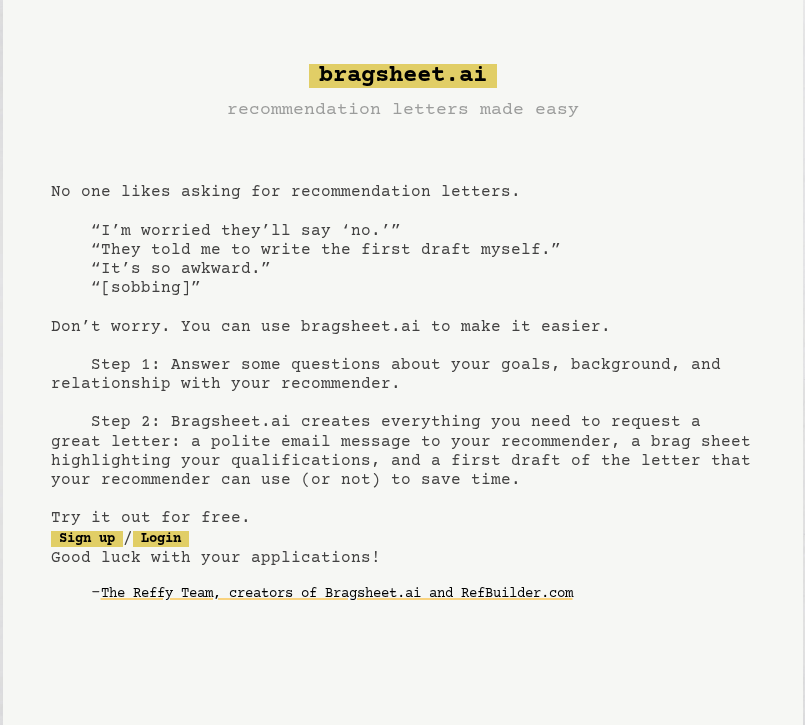 scroll, scrollTop: 89, scrollLeft: 0, axis: vertical 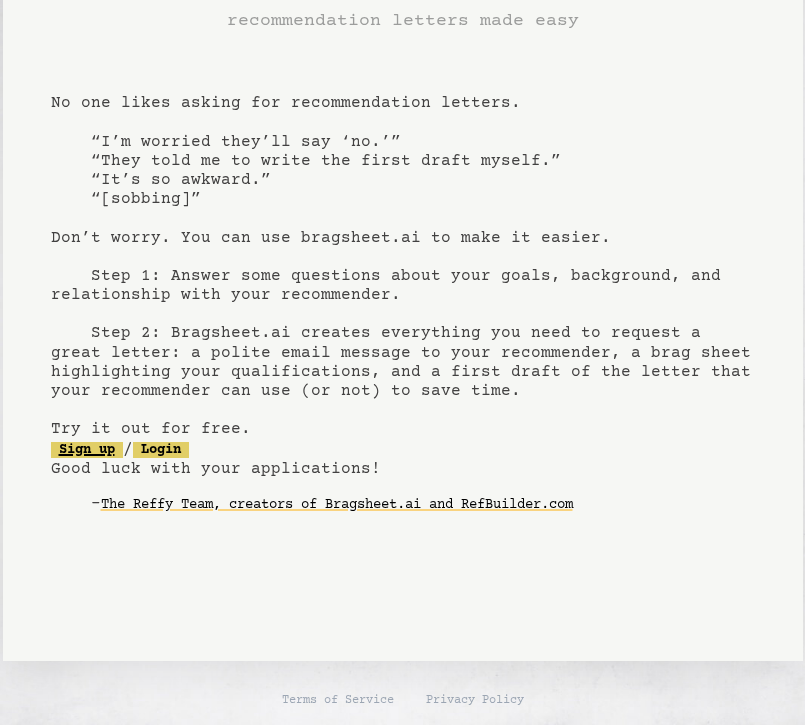click on "Sign up" at bounding box center [87, 450] 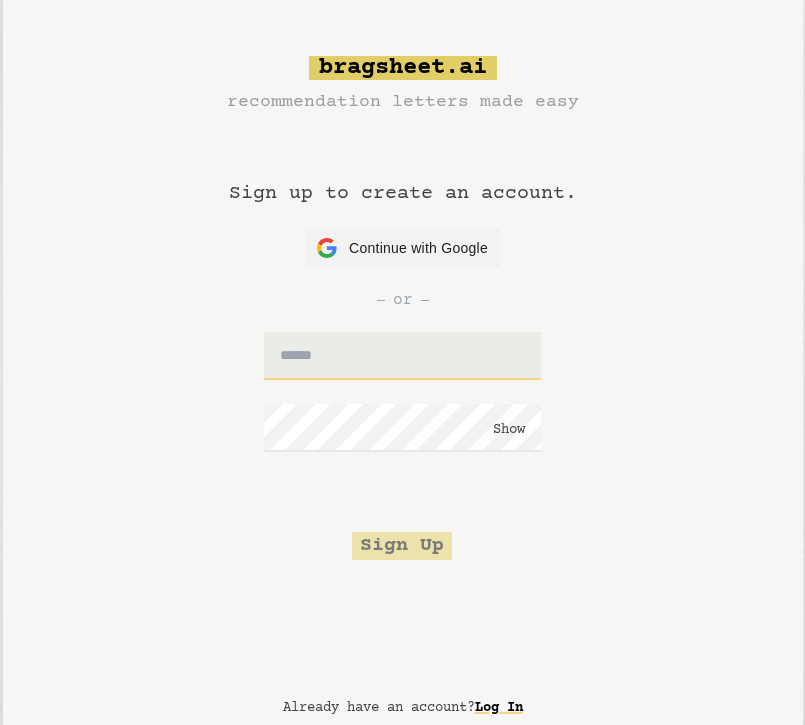 click at bounding box center [402, 356] 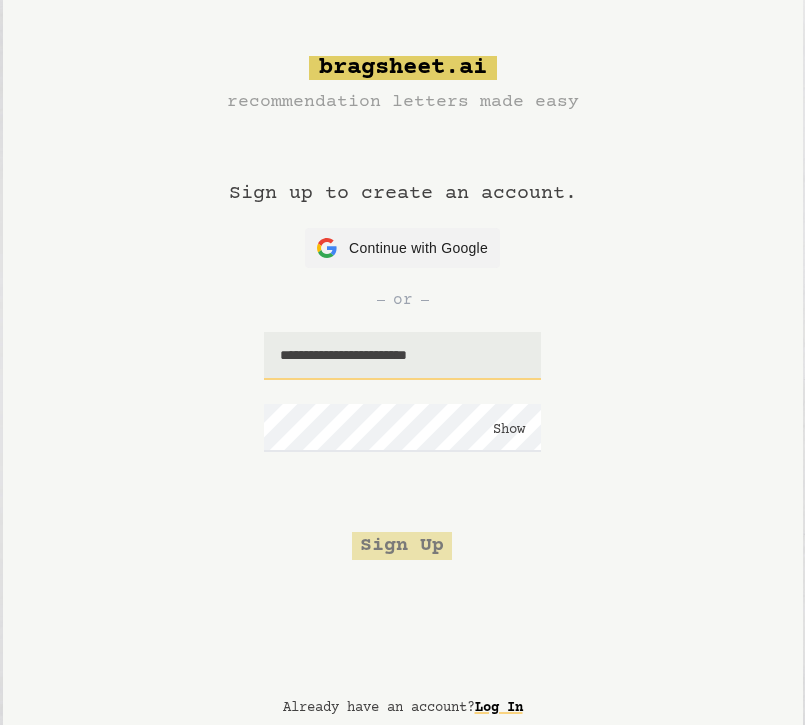 type on "**********" 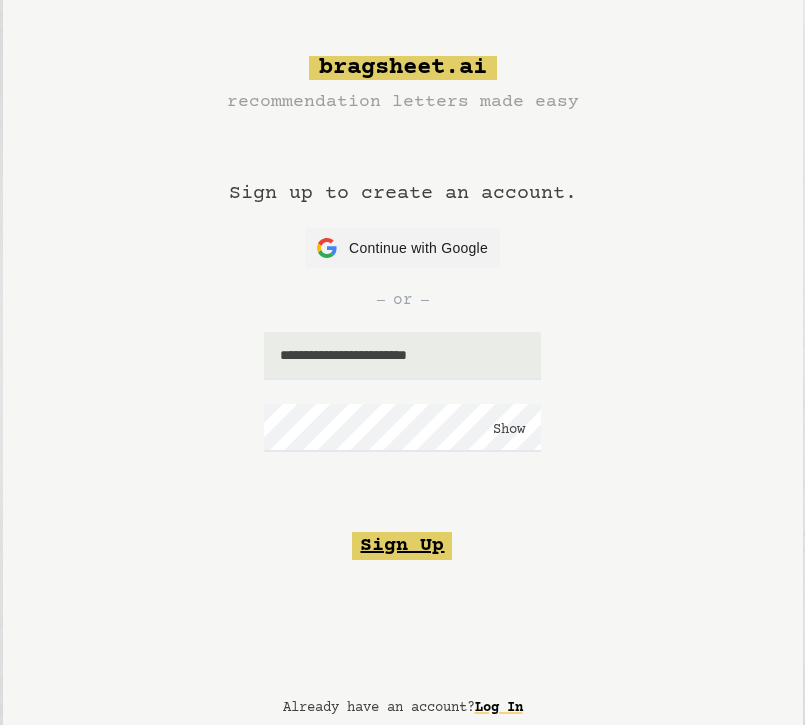 click on "Sign Up" at bounding box center (402, 546) 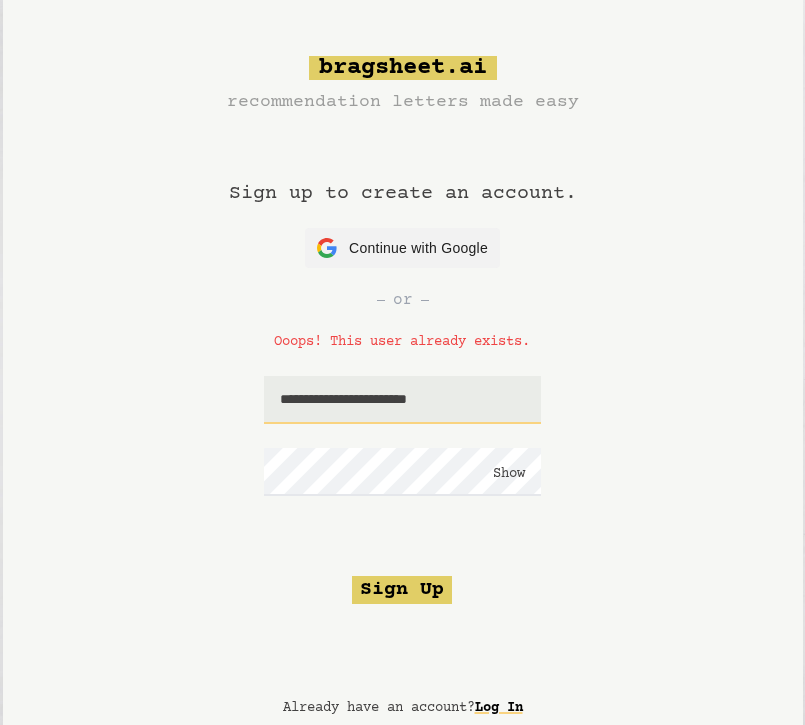 click on "**********" at bounding box center [402, 400] 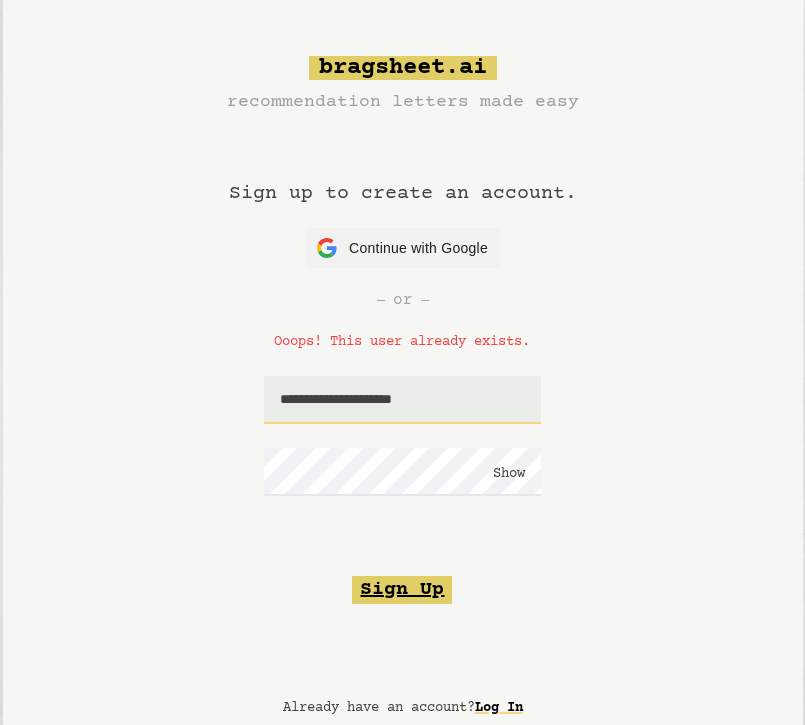 type on "**********" 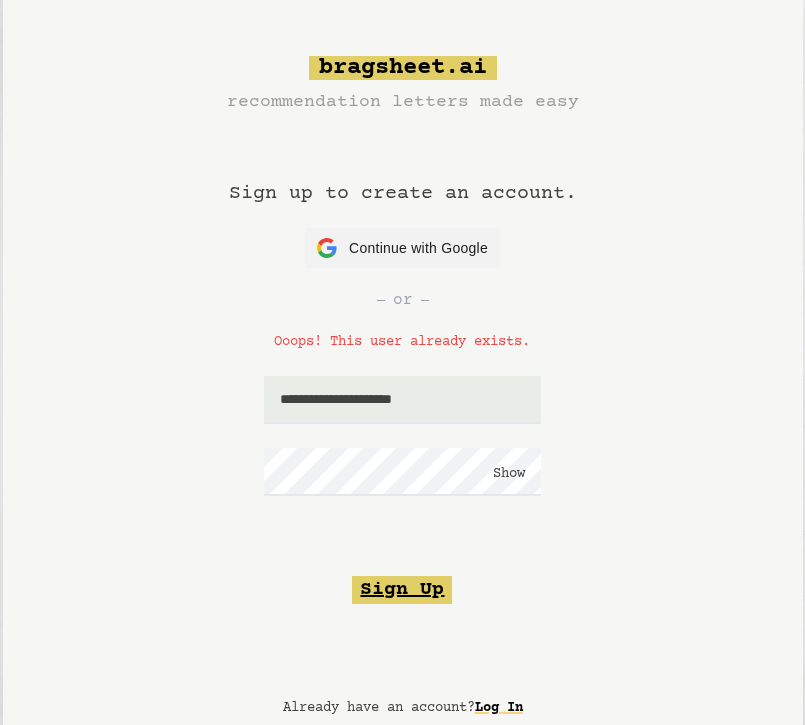 click on "Sign Up" at bounding box center (402, 590) 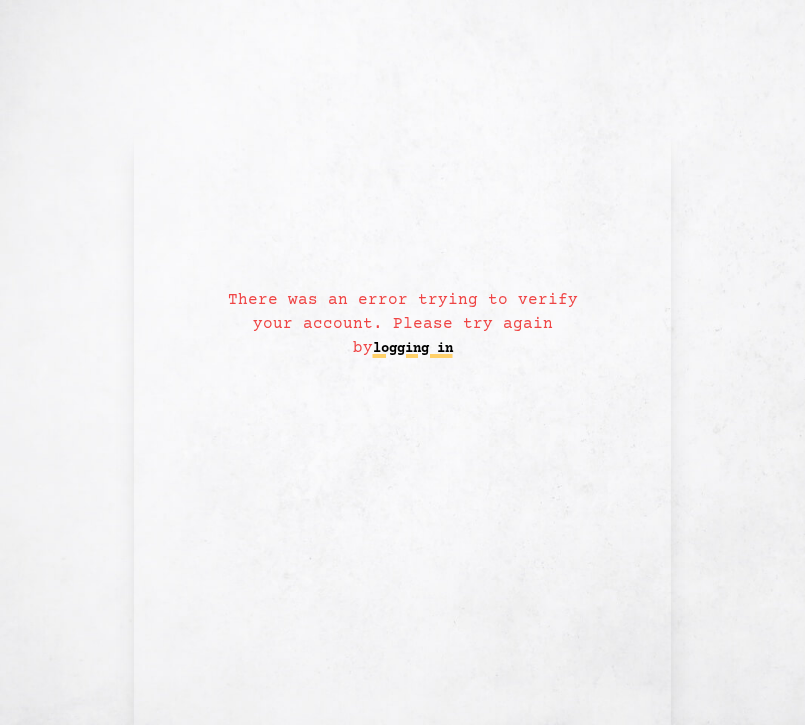 click on "logging in" at bounding box center [413, 349] 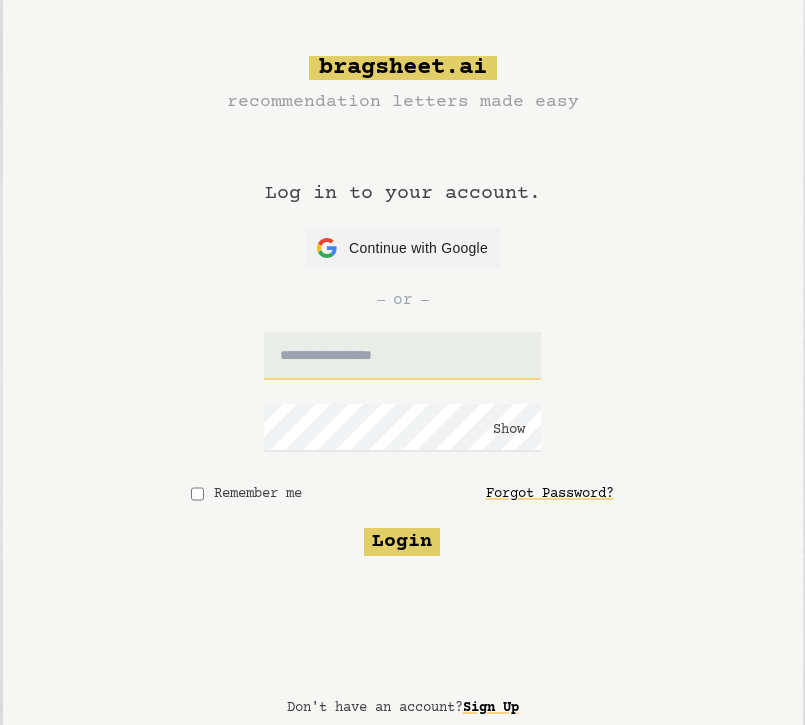 click at bounding box center [402, 356] 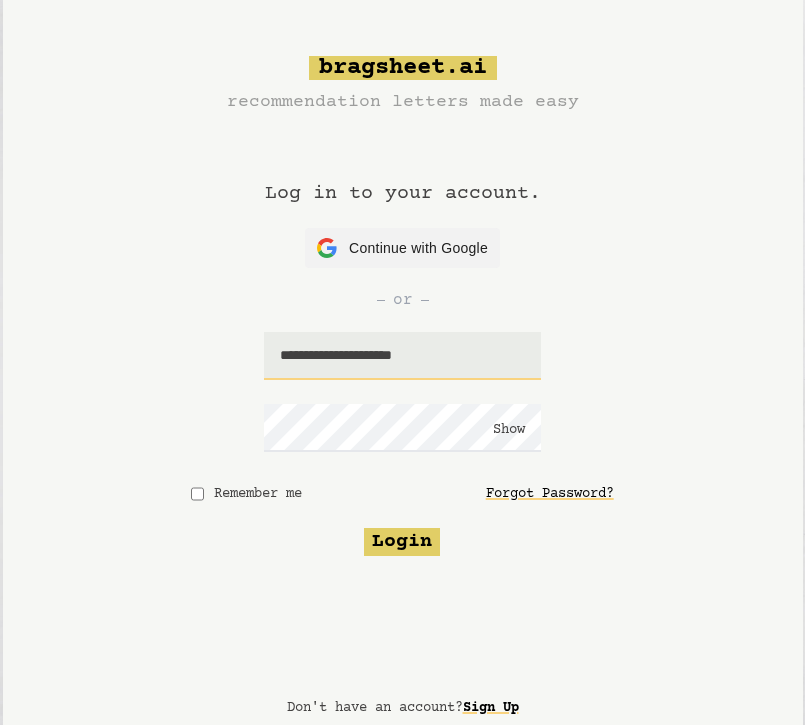 type on "**********" 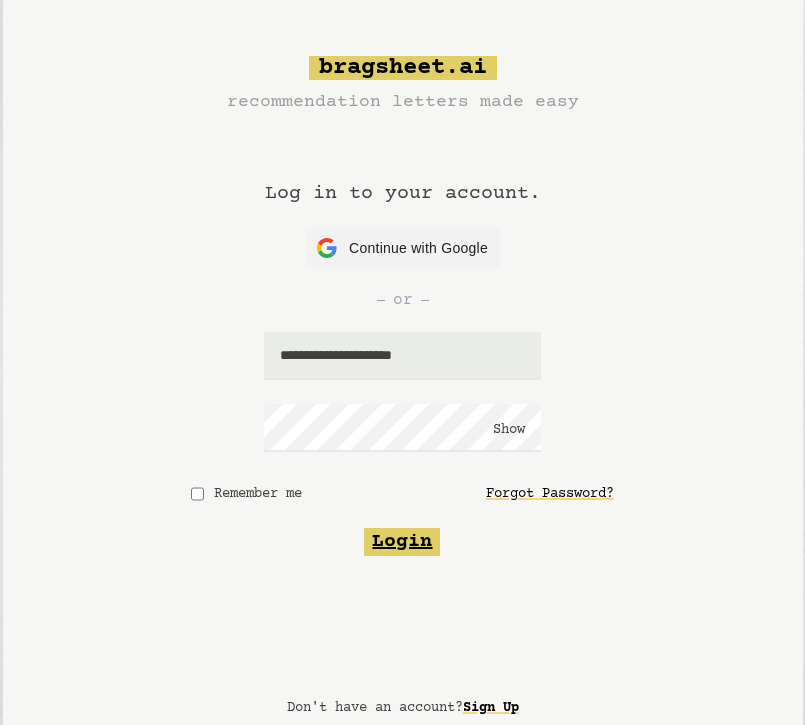 click on "Login" at bounding box center (402, 542) 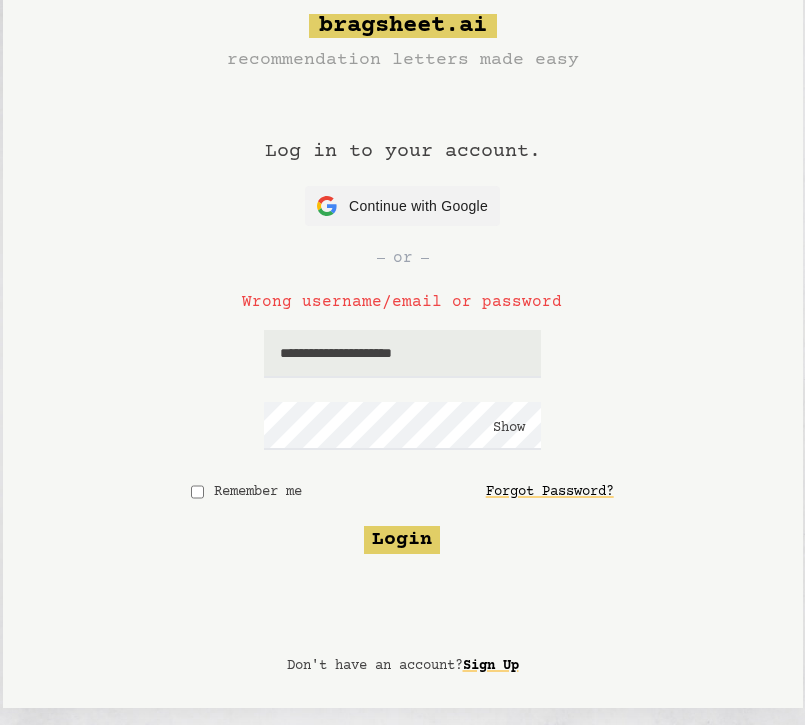 scroll, scrollTop: 43, scrollLeft: 0, axis: vertical 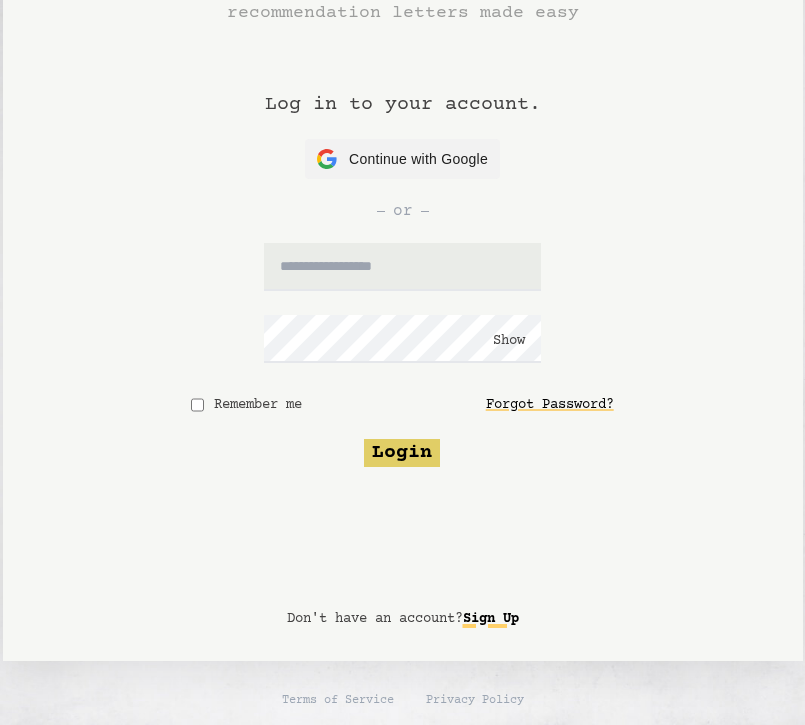click on "Sign Up" at bounding box center (491, 619) 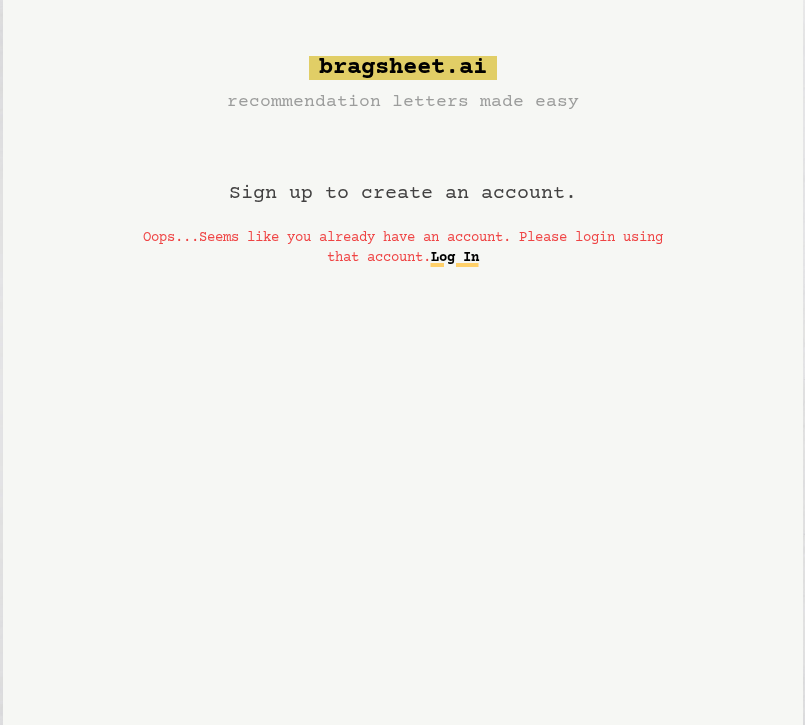 click on "Log In" at bounding box center (455, 258) 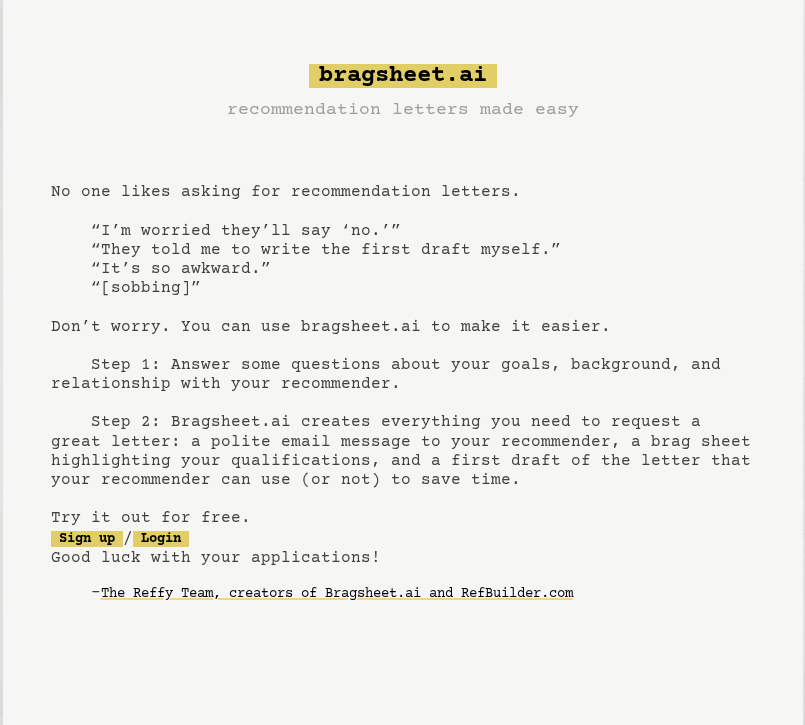 scroll, scrollTop: 89, scrollLeft: 0, axis: vertical 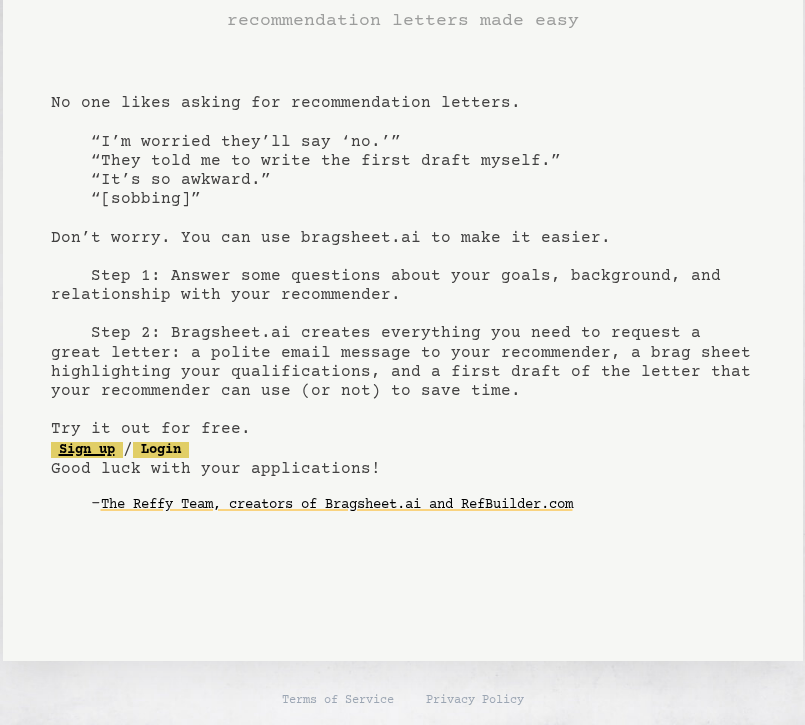 click on "Sign up" at bounding box center [87, 450] 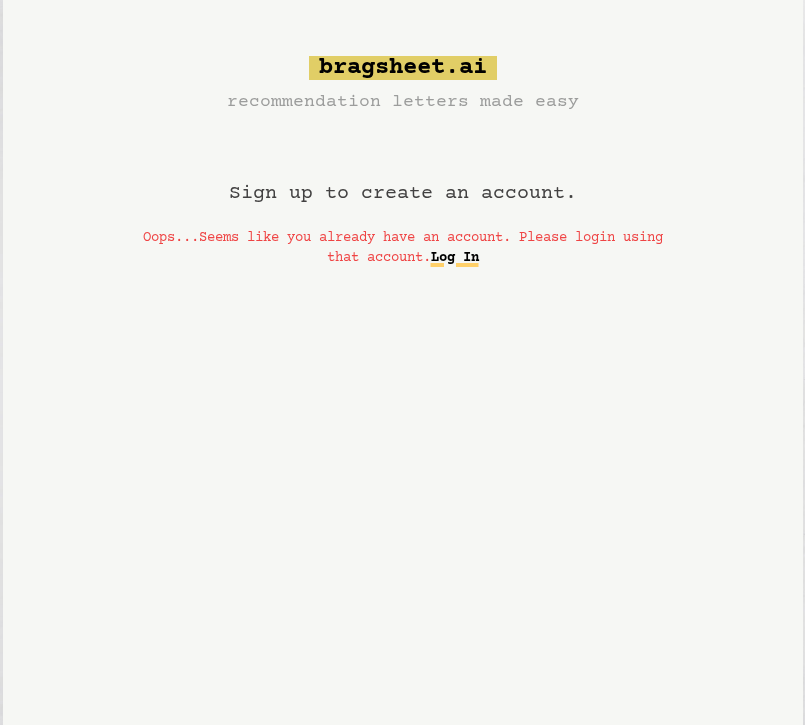 click on "Log In" at bounding box center (455, 258) 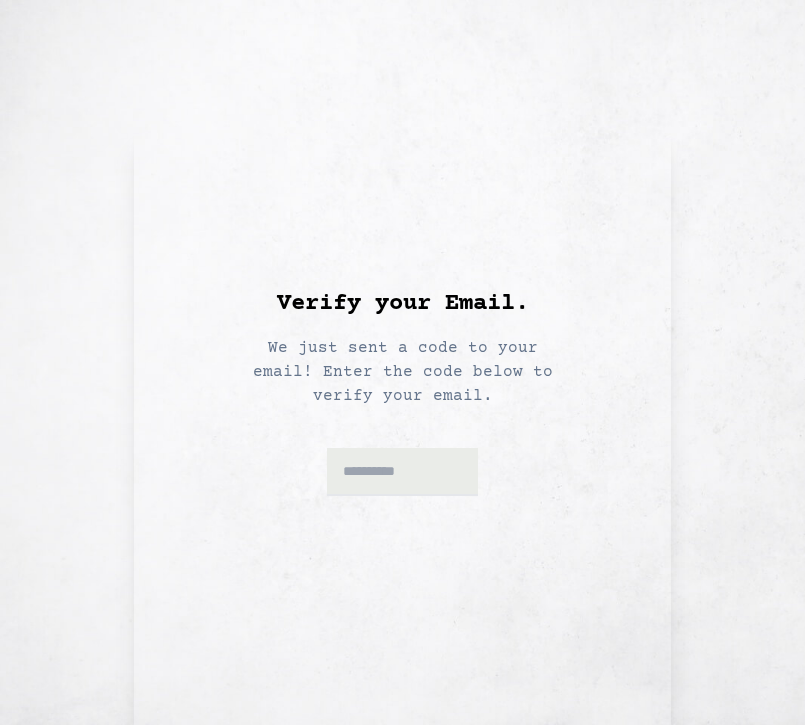 scroll, scrollTop: 0, scrollLeft: 0, axis: both 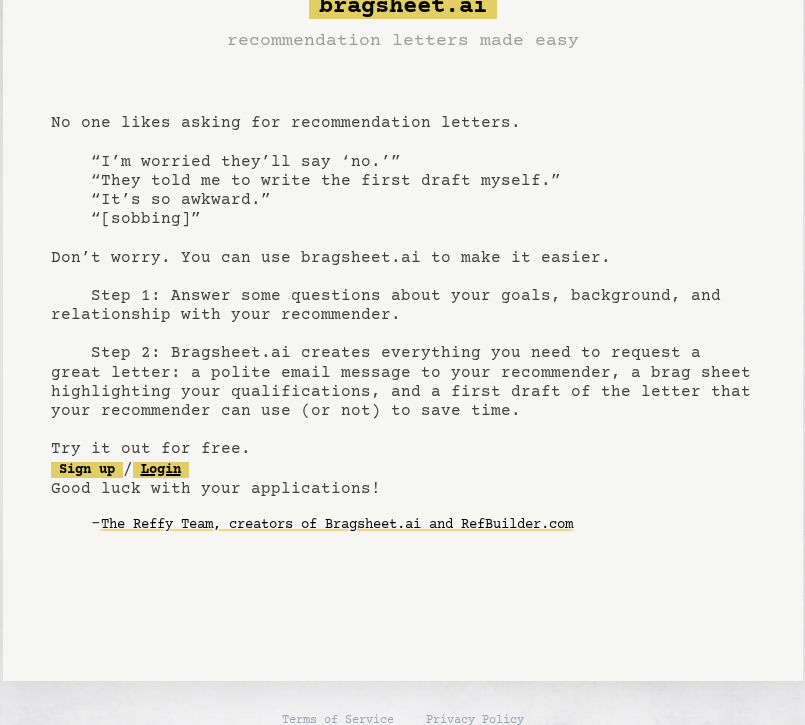 click on "Login" 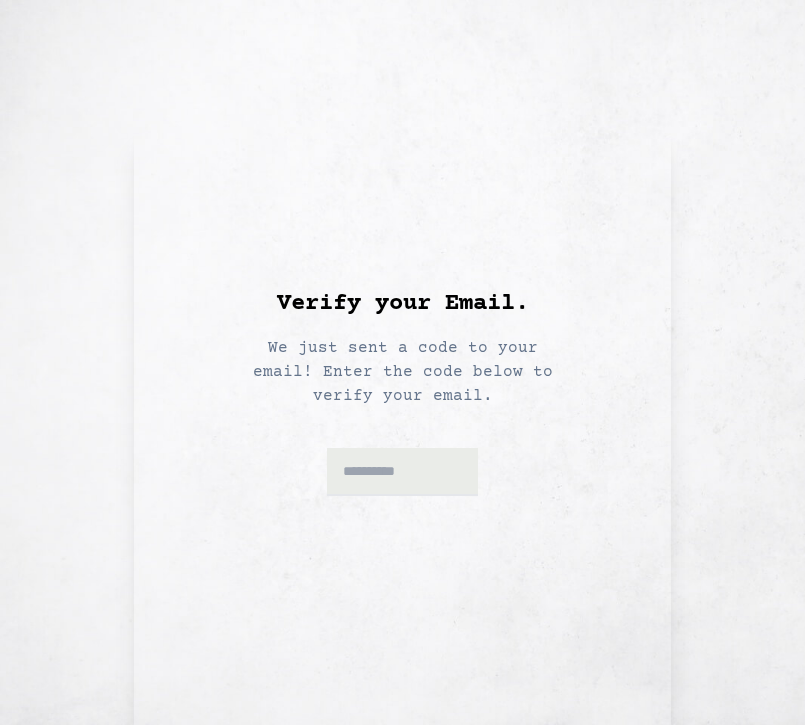 scroll, scrollTop: 0, scrollLeft: 0, axis: both 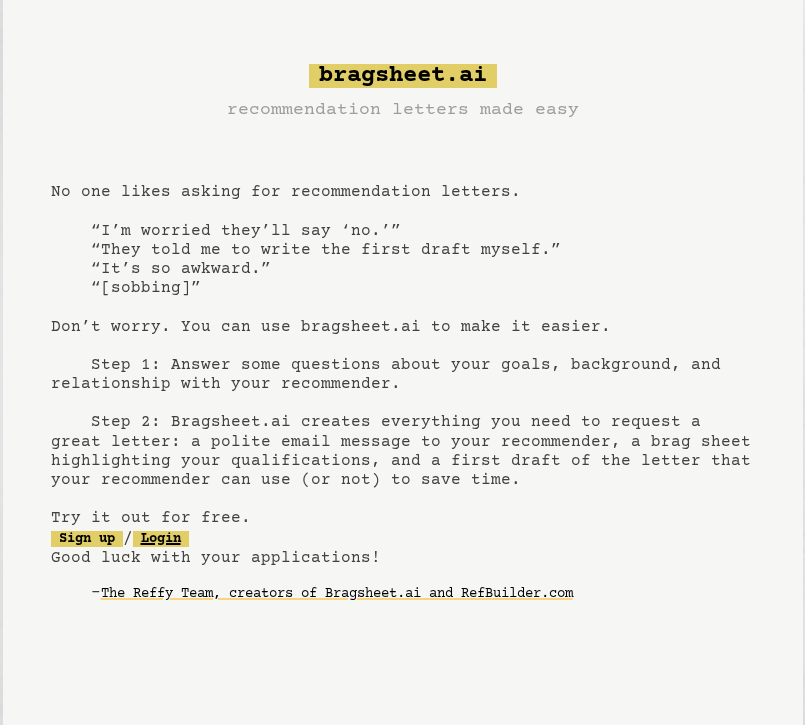 click on "Login" 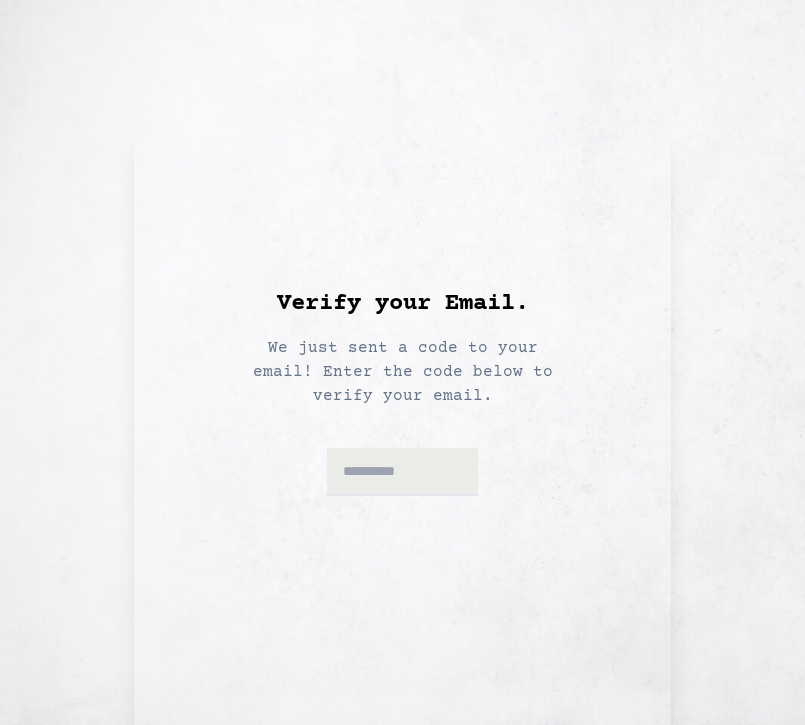 scroll, scrollTop: 0, scrollLeft: 0, axis: both 